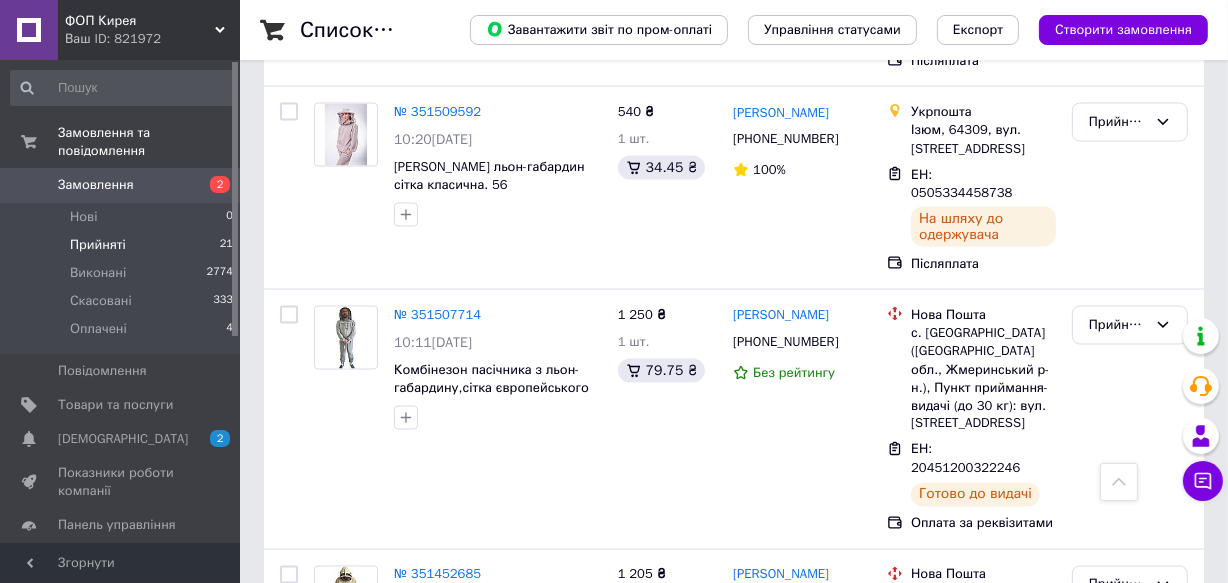 scroll, scrollTop: 3000, scrollLeft: 0, axis: vertical 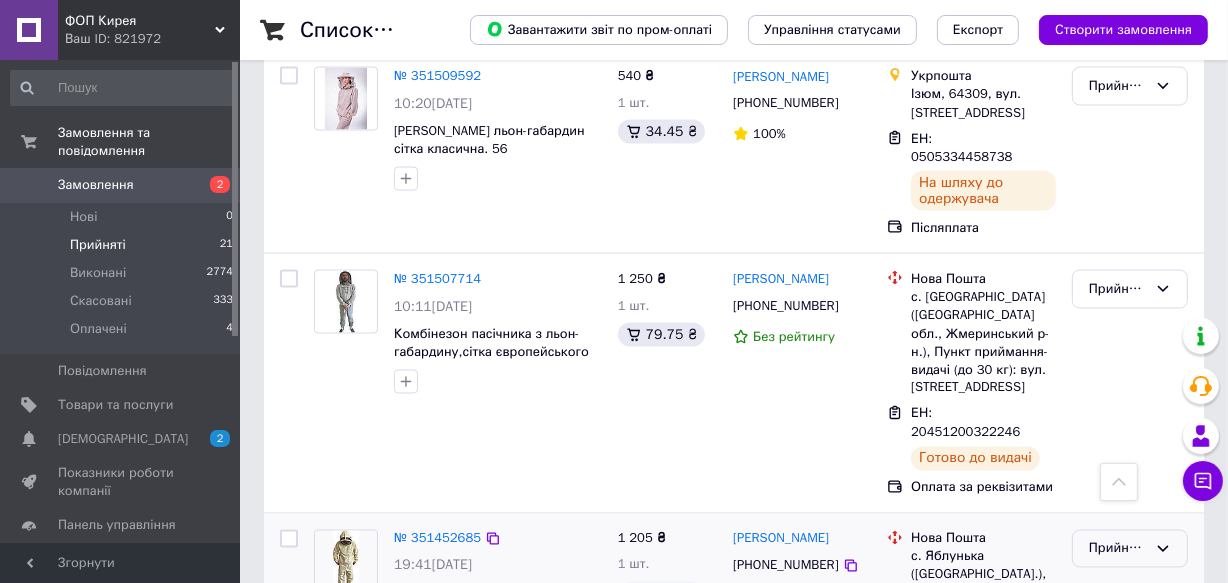 click on "Прийнято" at bounding box center [1118, 549] 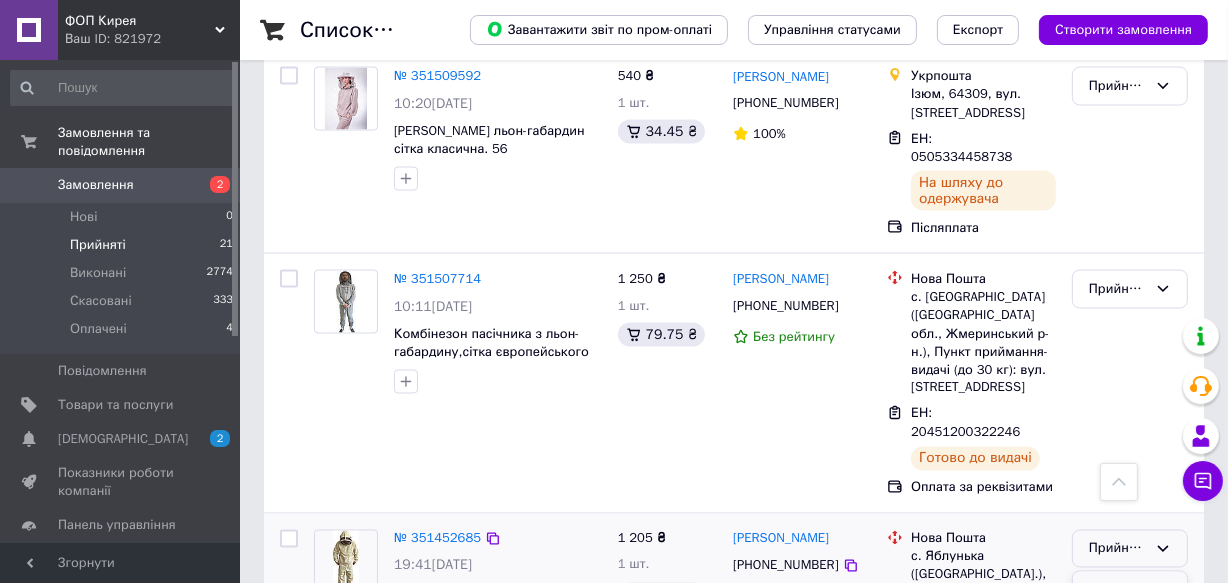 click on "Виконано" at bounding box center [1130, 590] 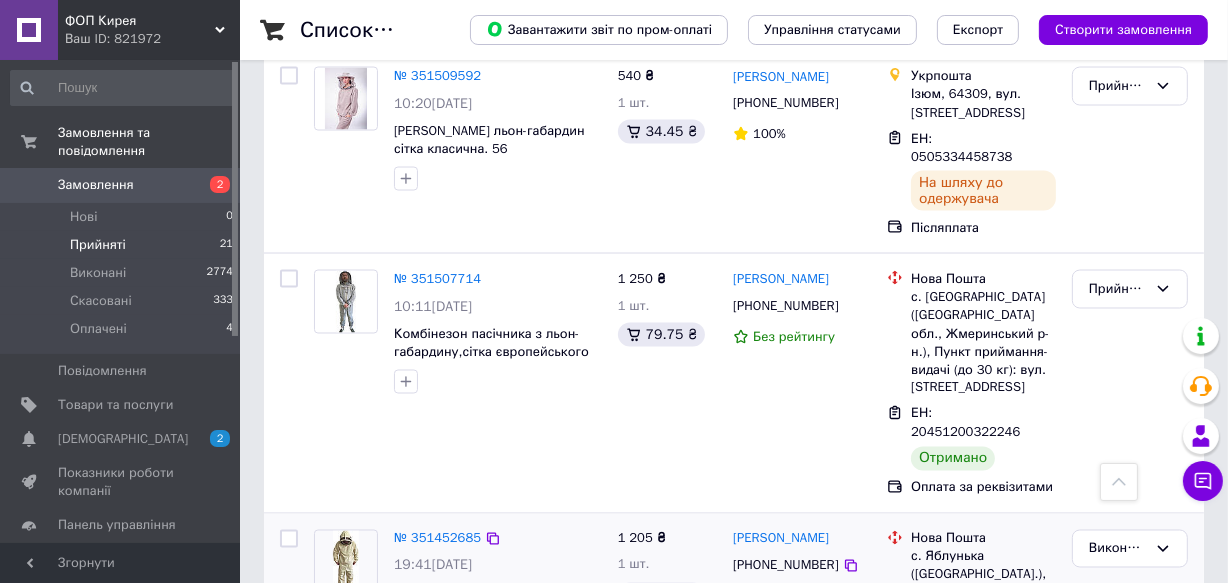 click on "Прийнято" at bounding box center (1118, 790) 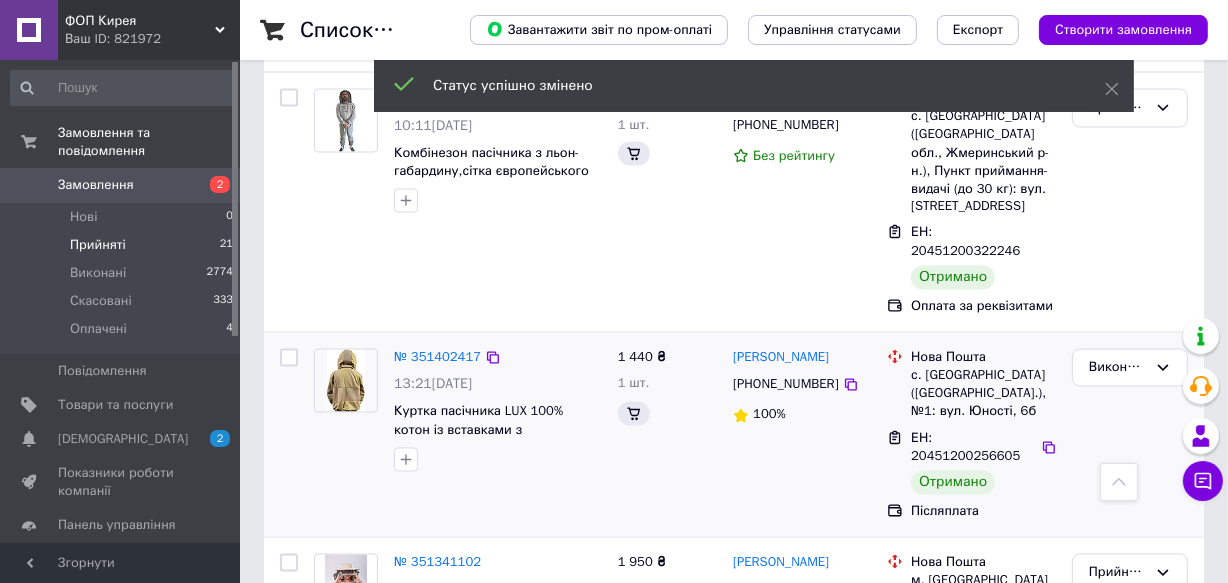 scroll, scrollTop: 2959, scrollLeft: 0, axis: vertical 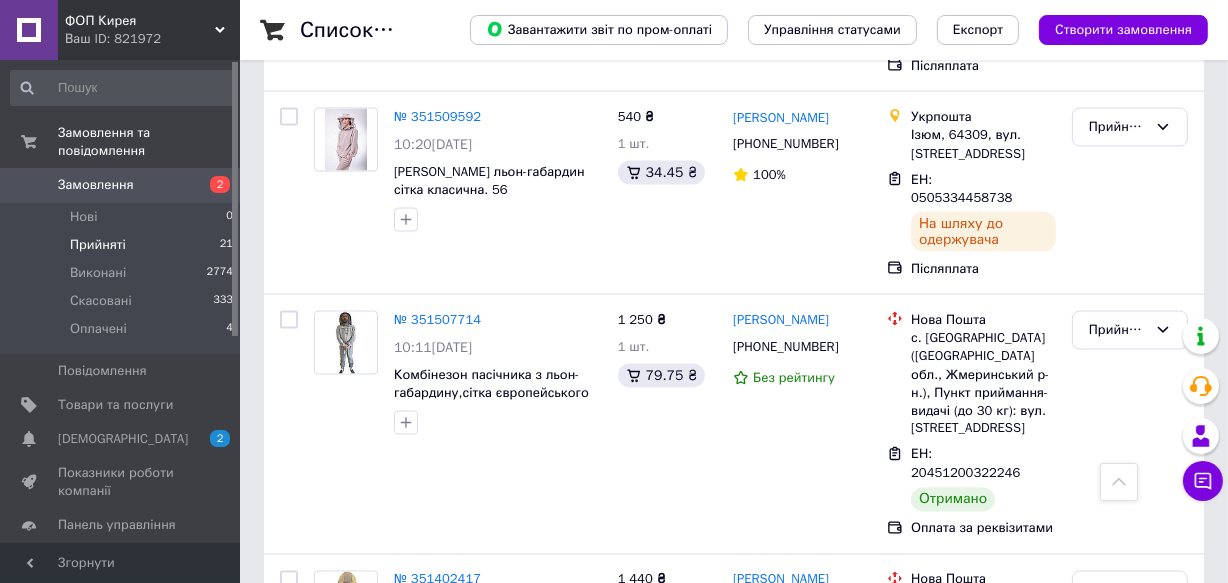 click on "Прийнято" at bounding box center (1118, 795) 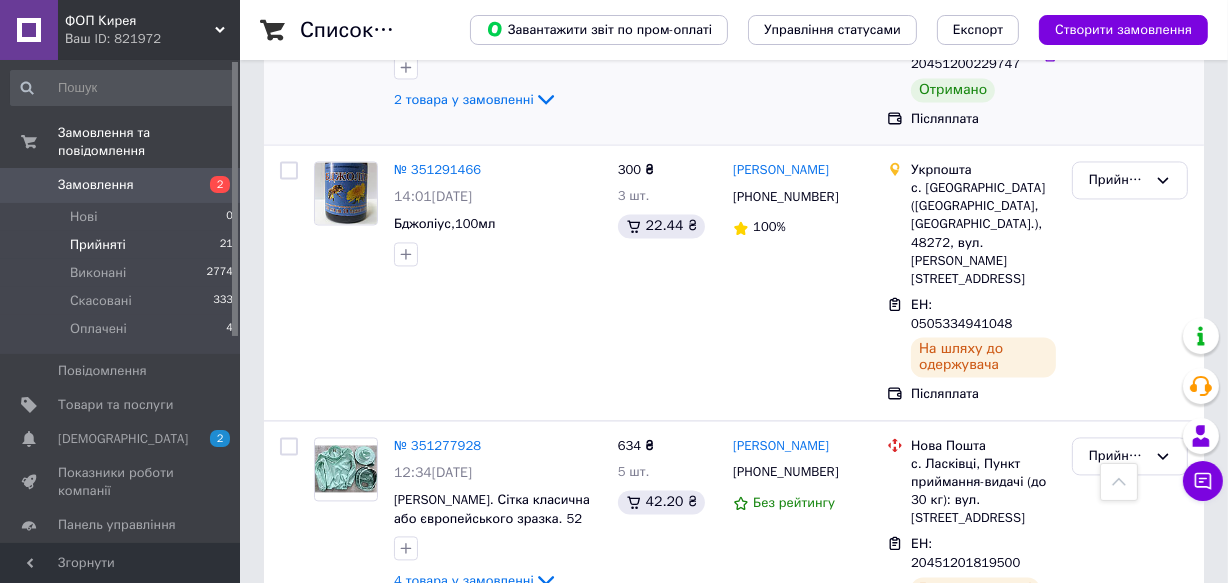 scroll, scrollTop: 3595, scrollLeft: 0, axis: vertical 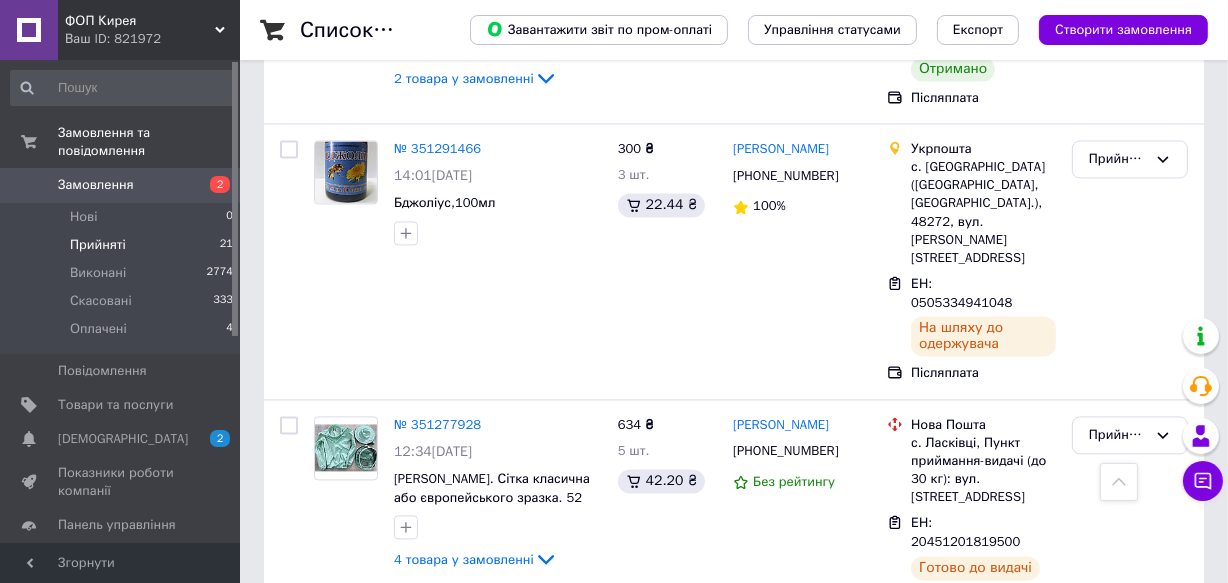 click on "№ 351255781" at bounding box center [437, 647] 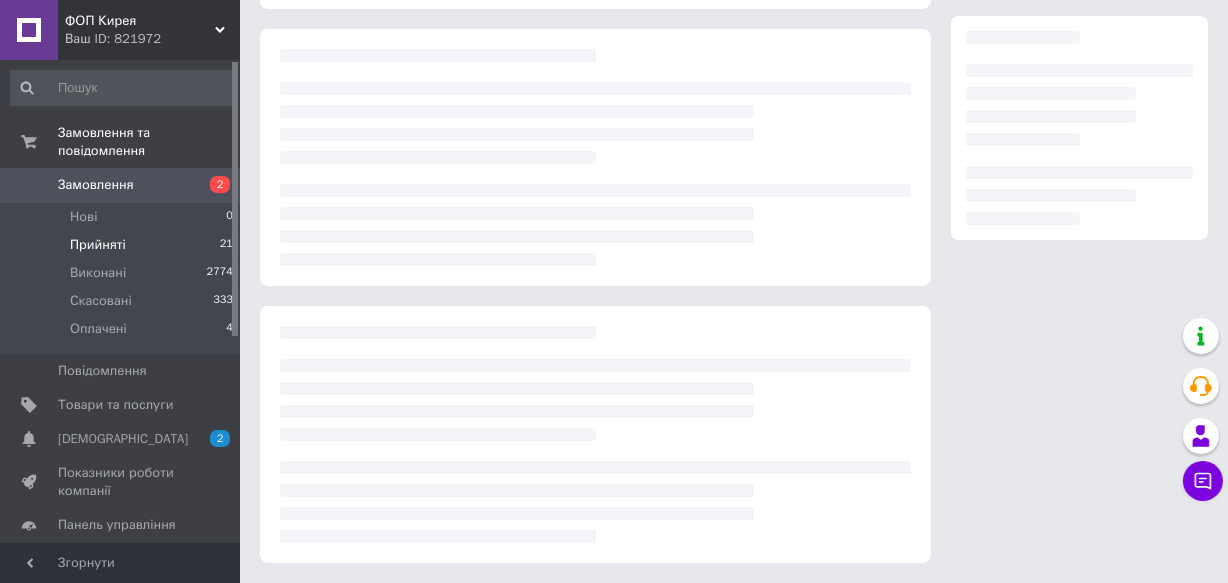 scroll, scrollTop: 330, scrollLeft: 0, axis: vertical 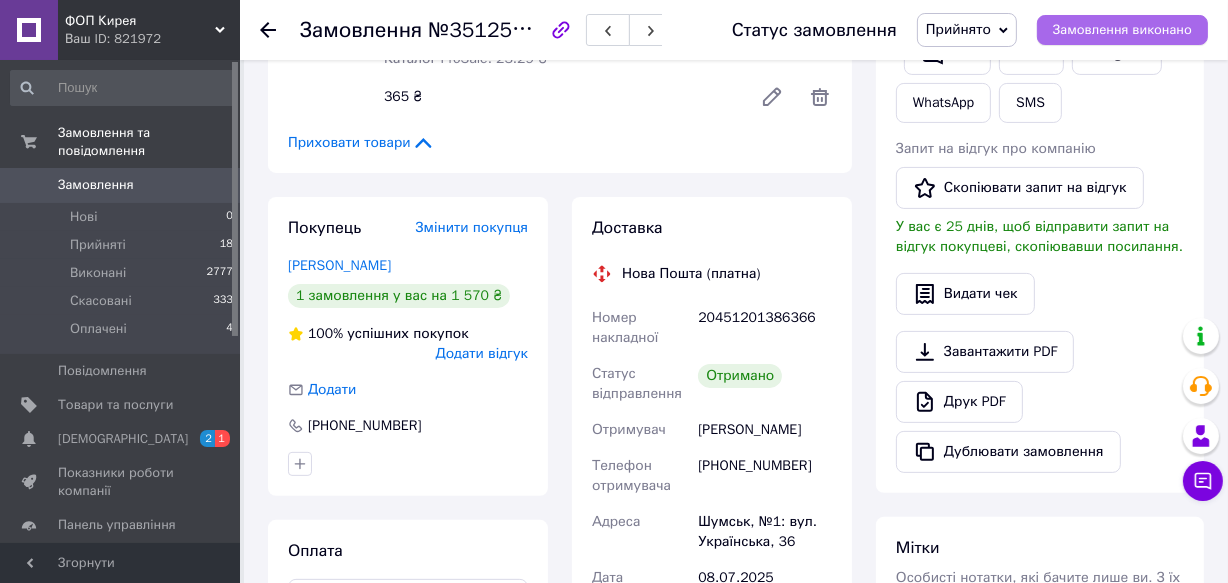 click on "Замовлення виконано" at bounding box center [1122, 30] 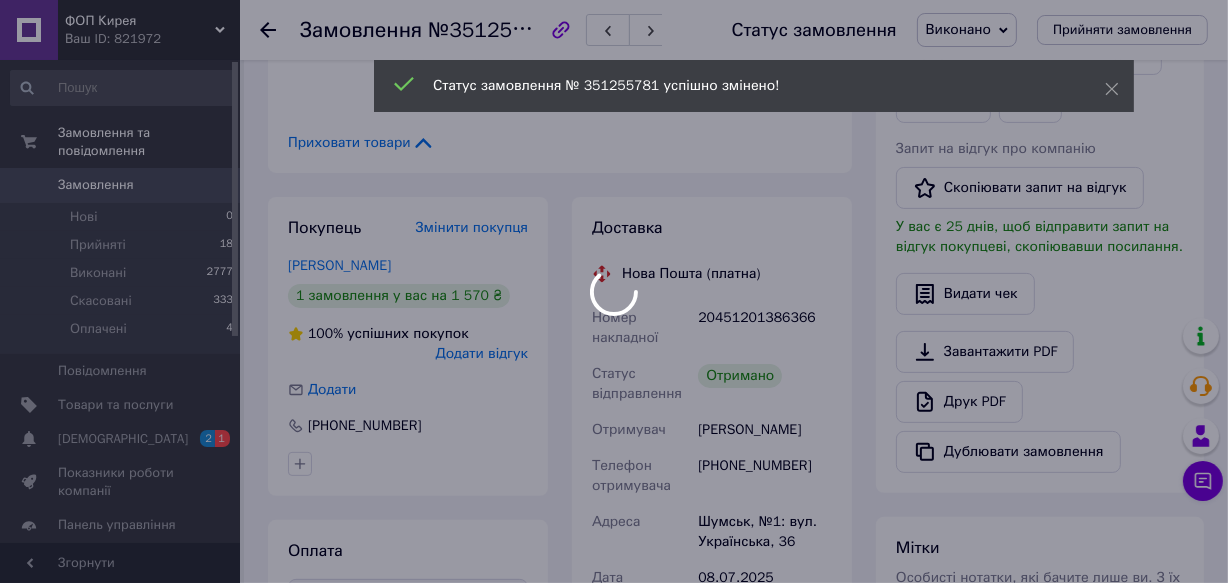 click at bounding box center (614, 291) 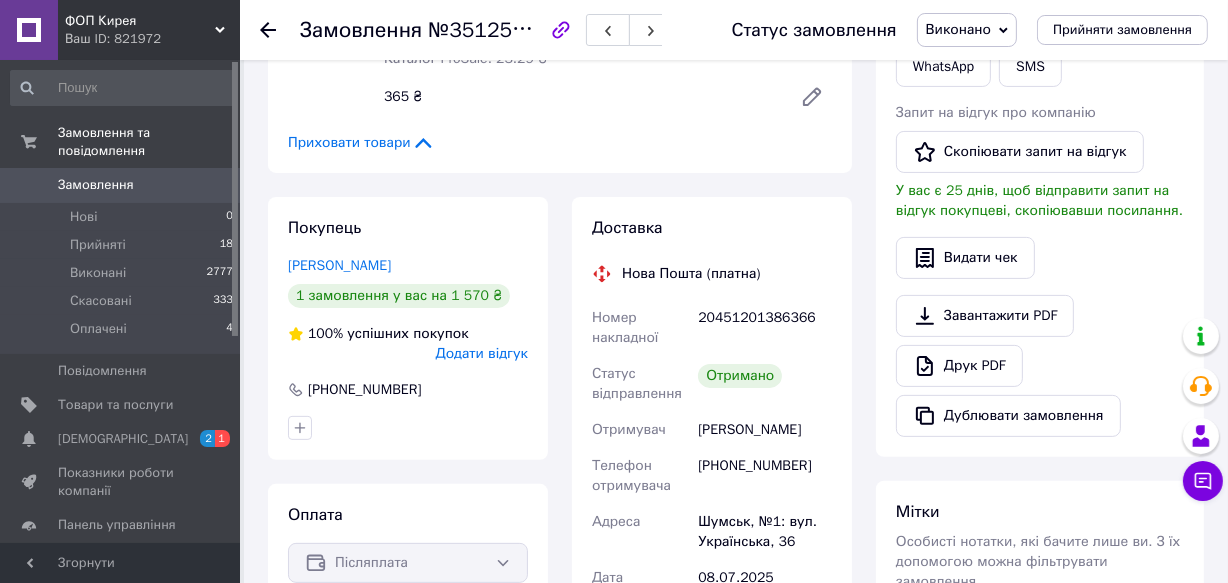 click 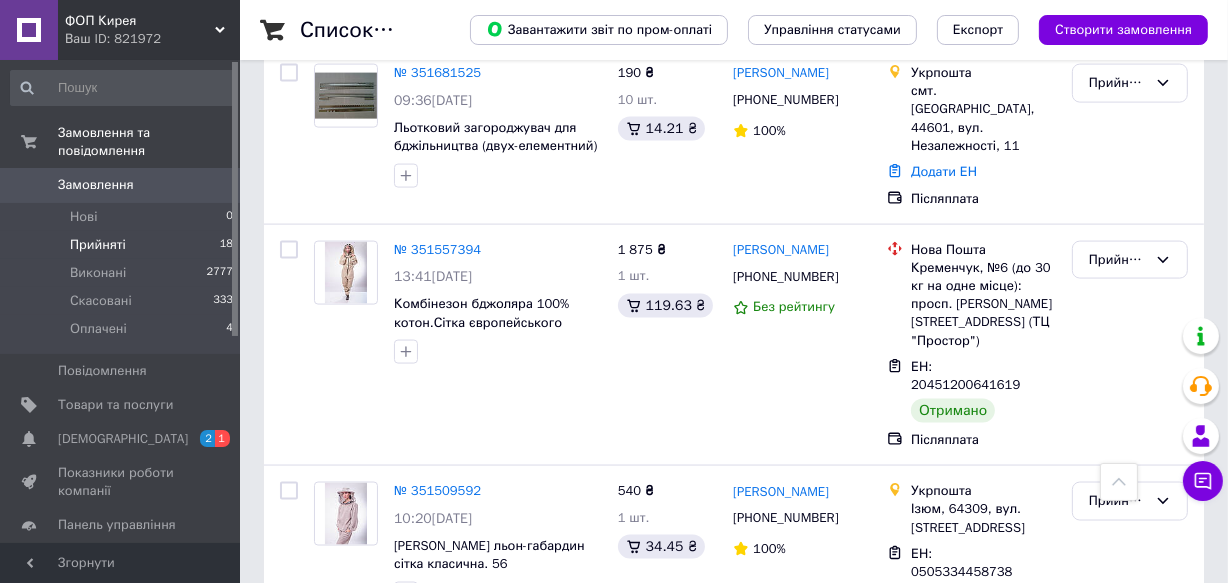 scroll, scrollTop: 2454, scrollLeft: 0, axis: vertical 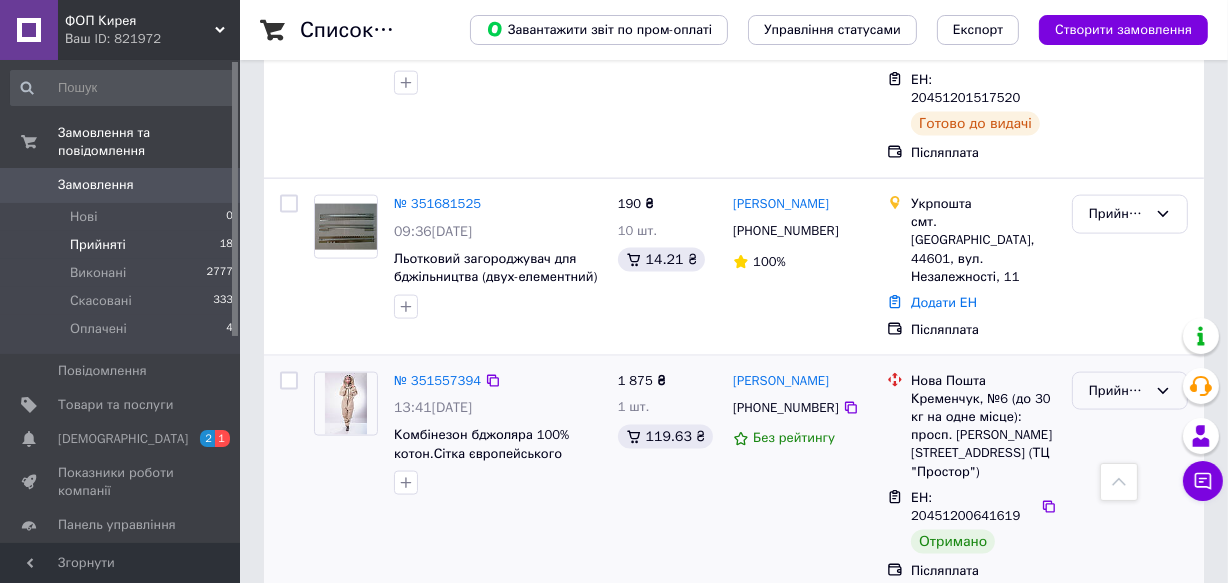 click on "Прийнято" at bounding box center (1118, 391) 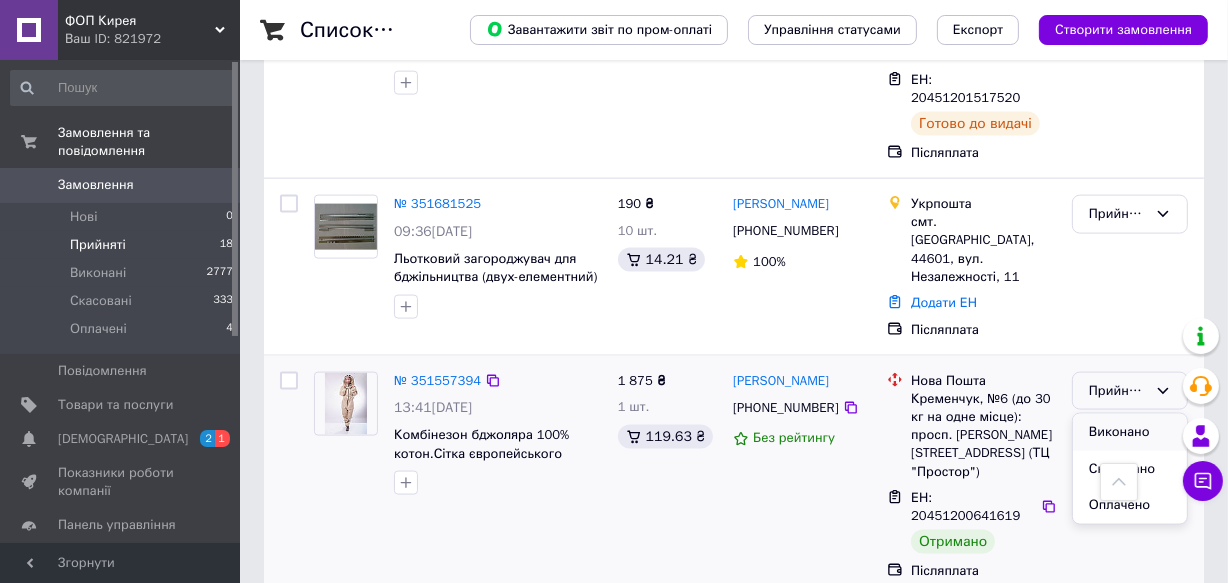 click on "Виконано" at bounding box center (1130, 432) 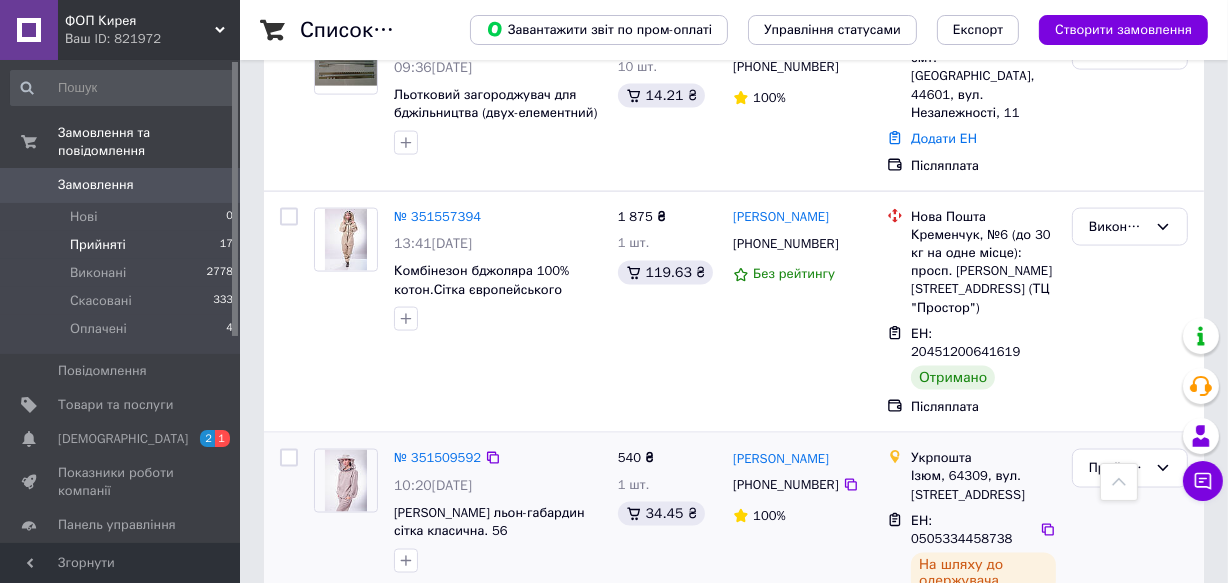 scroll, scrollTop: 2727, scrollLeft: 0, axis: vertical 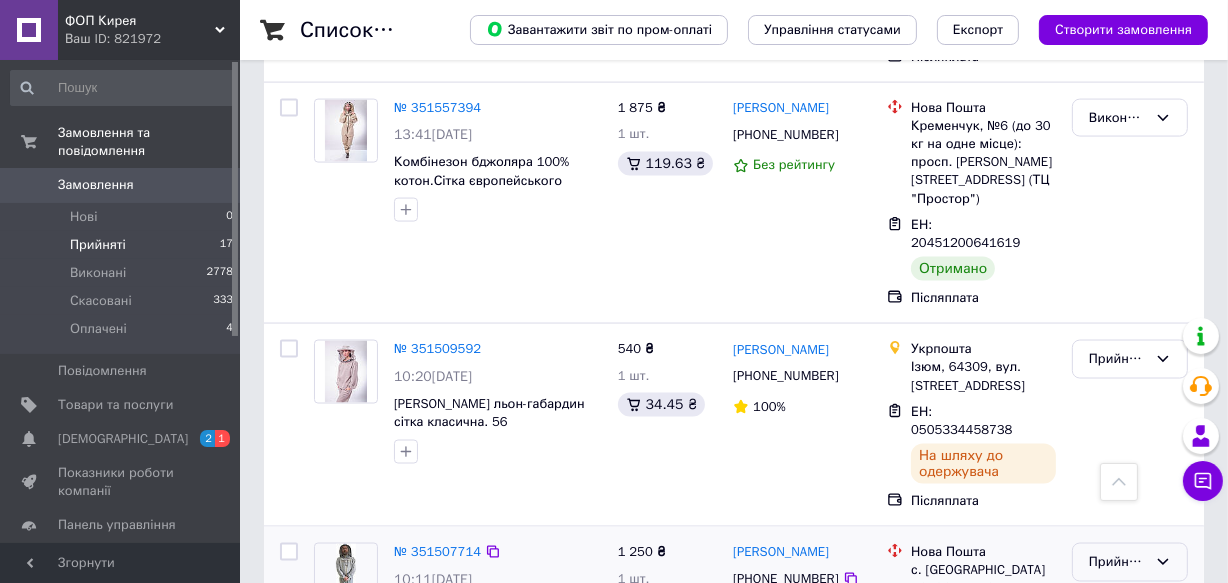 click on "Прийнято" at bounding box center (1118, 562) 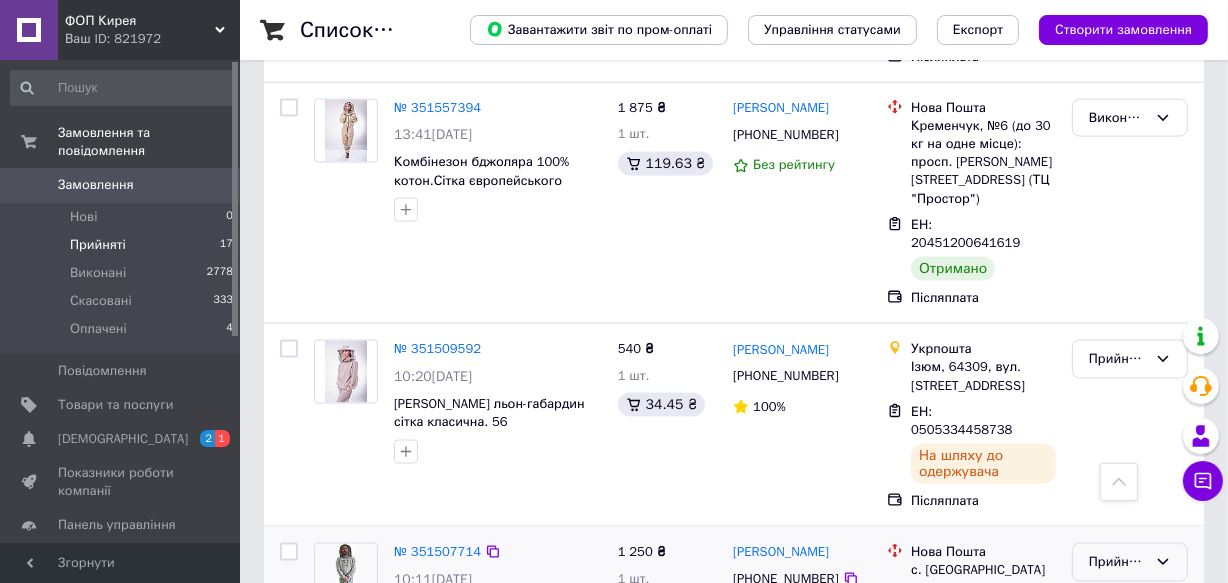 click on "Виконано" at bounding box center [1130, 604] 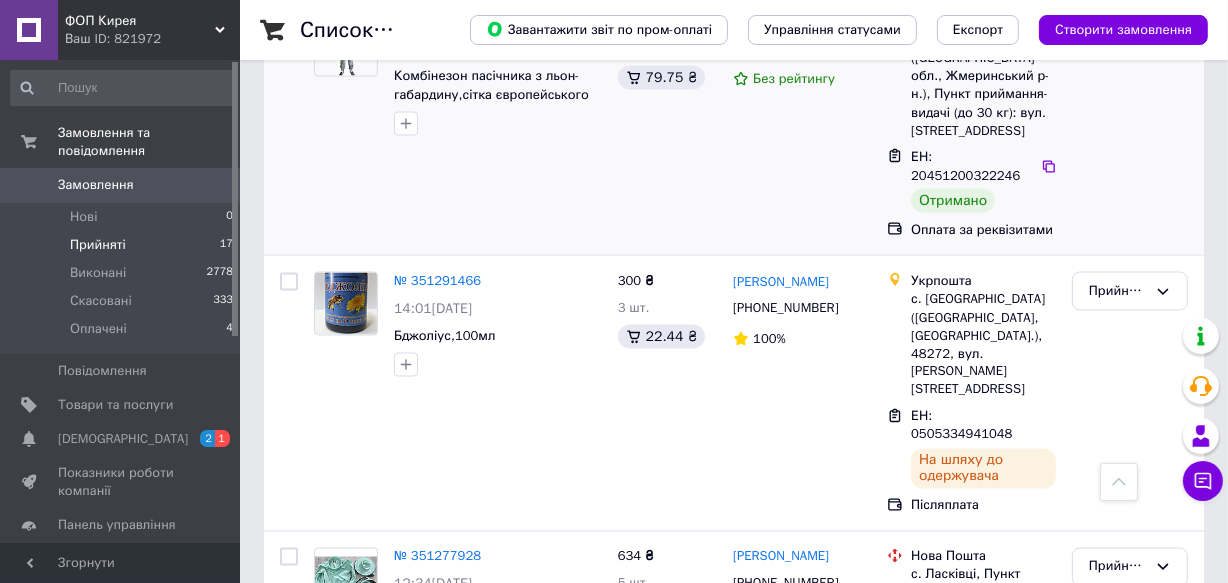 scroll, scrollTop: 3027, scrollLeft: 0, axis: vertical 